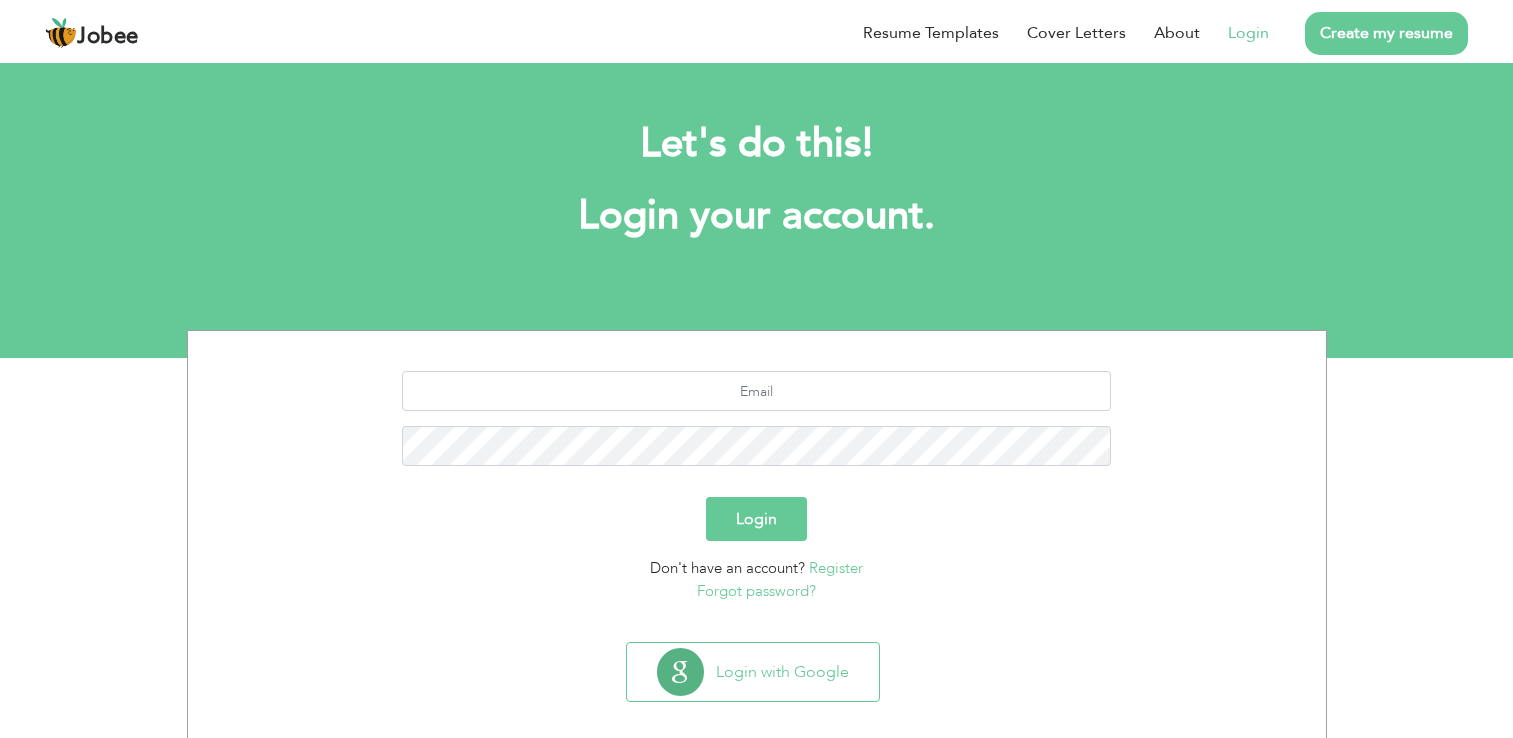 scroll, scrollTop: 0, scrollLeft: 0, axis: both 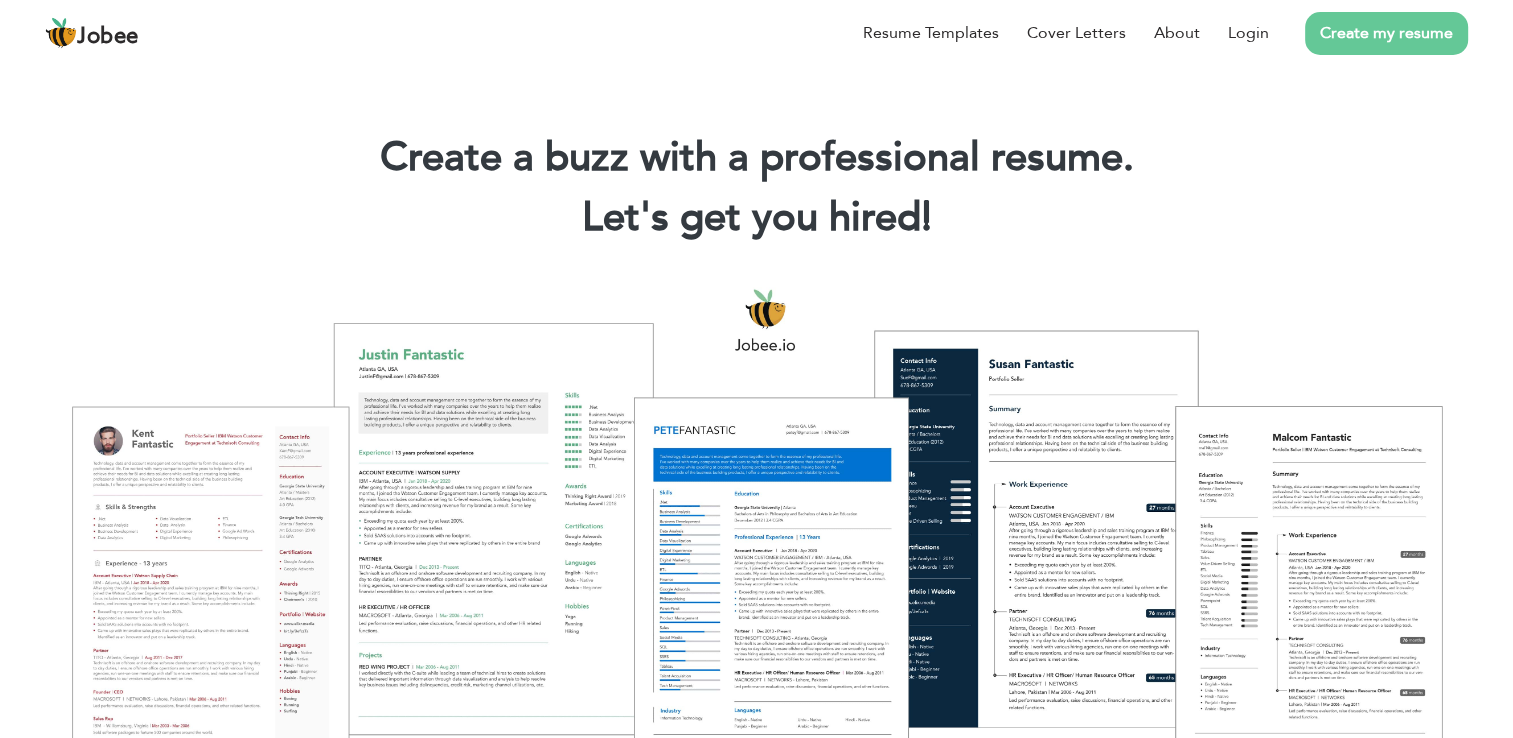 click on "Create my resume" at bounding box center [1386, 33] 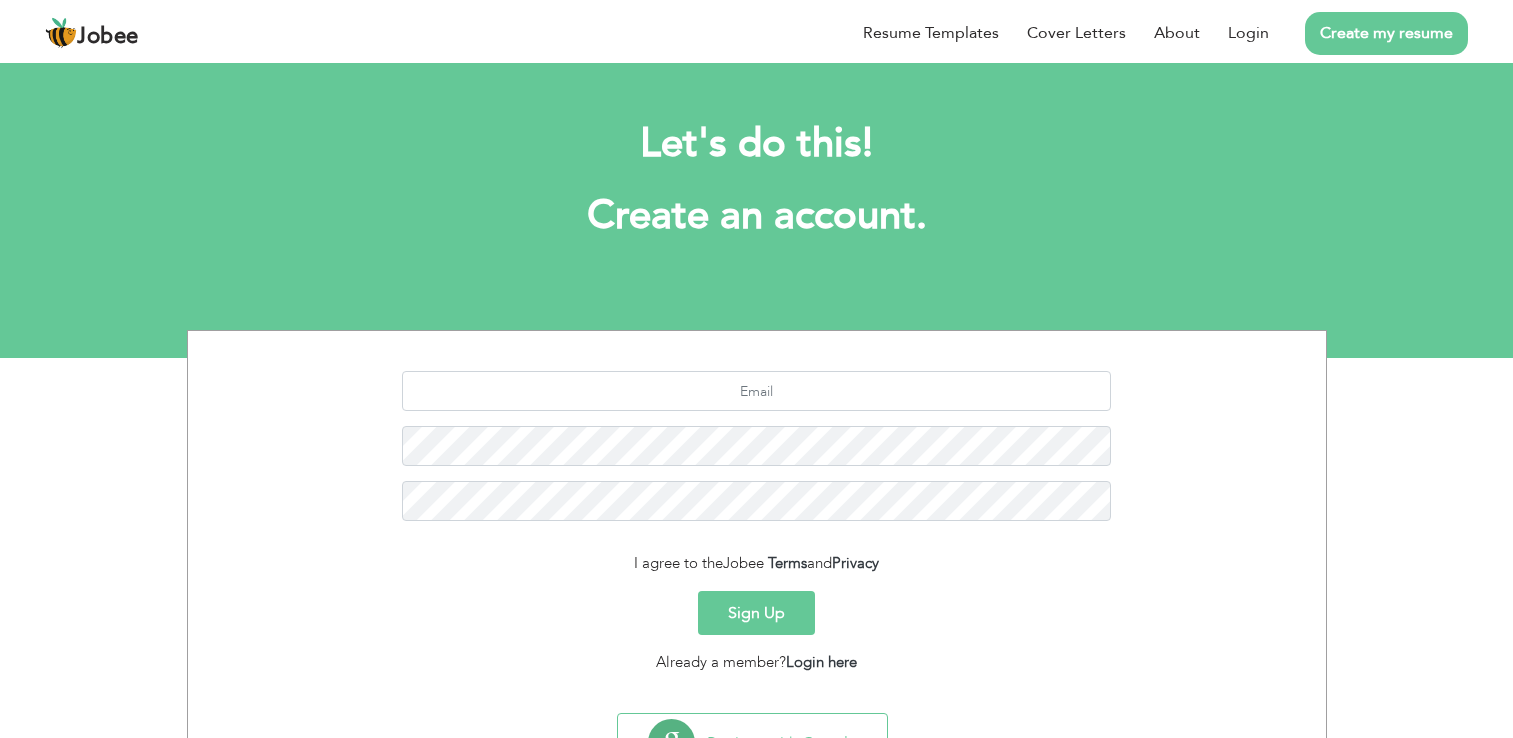 scroll, scrollTop: 0, scrollLeft: 0, axis: both 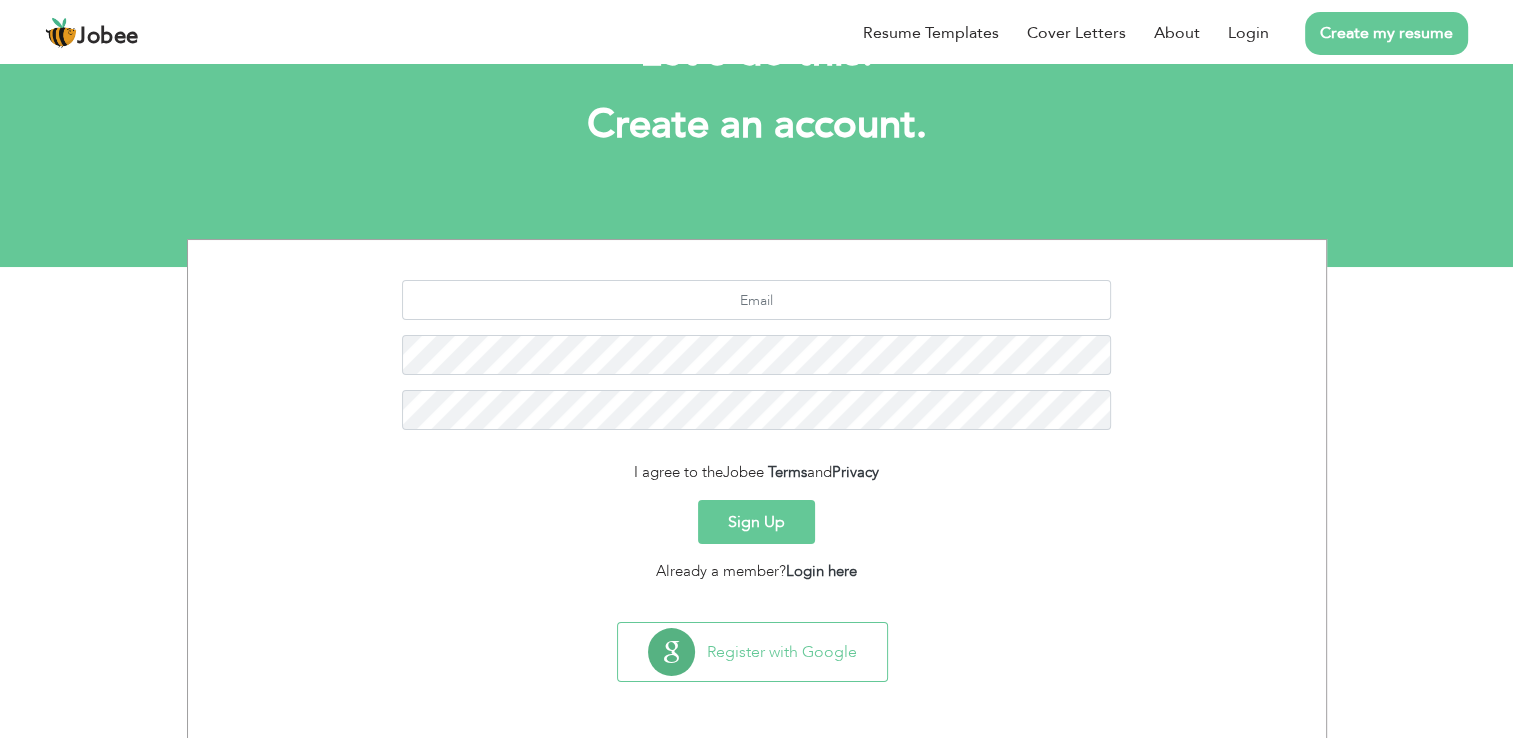 click on "Sign Up" at bounding box center [756, 522] 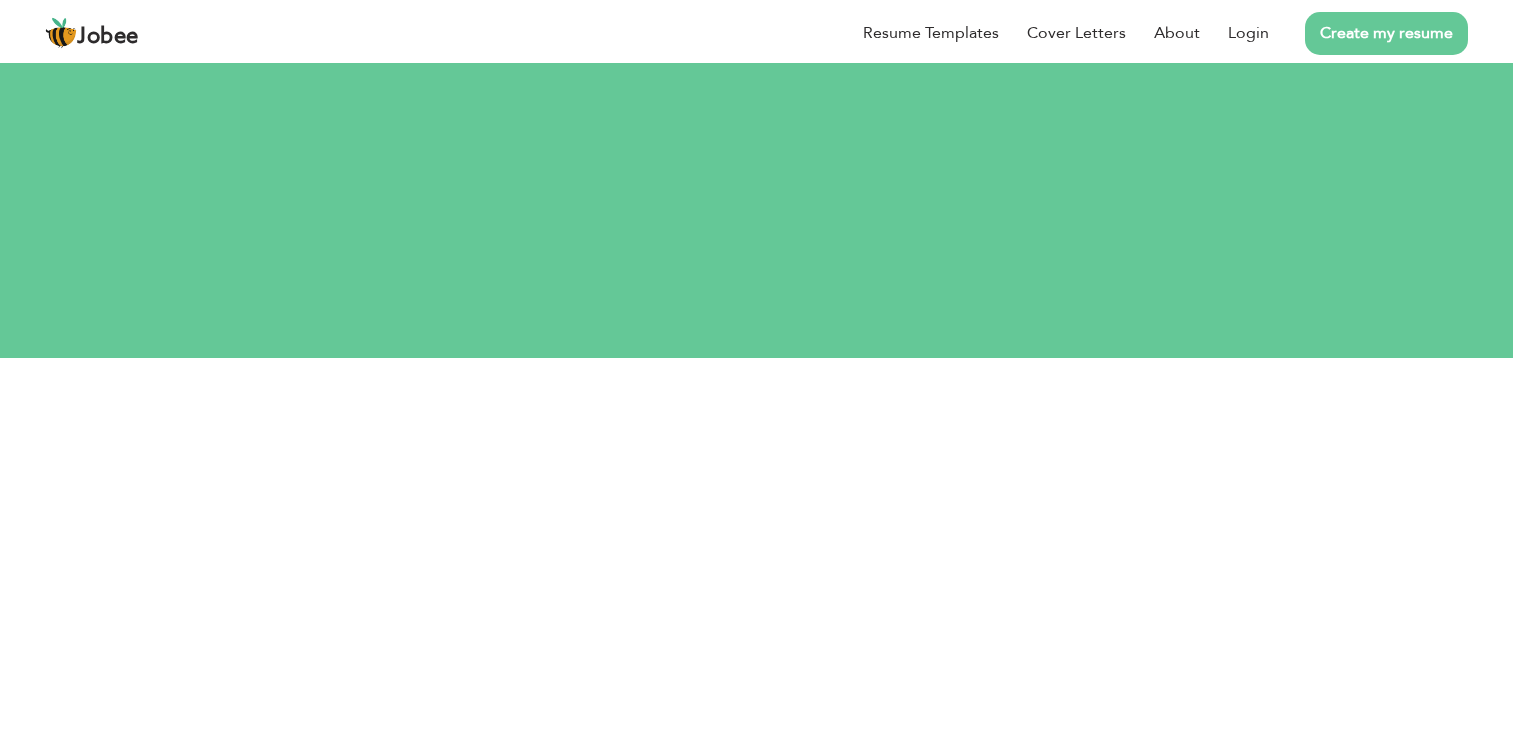 scroll, scrollTop: 91, scrollLeft: 0, axis: vertical 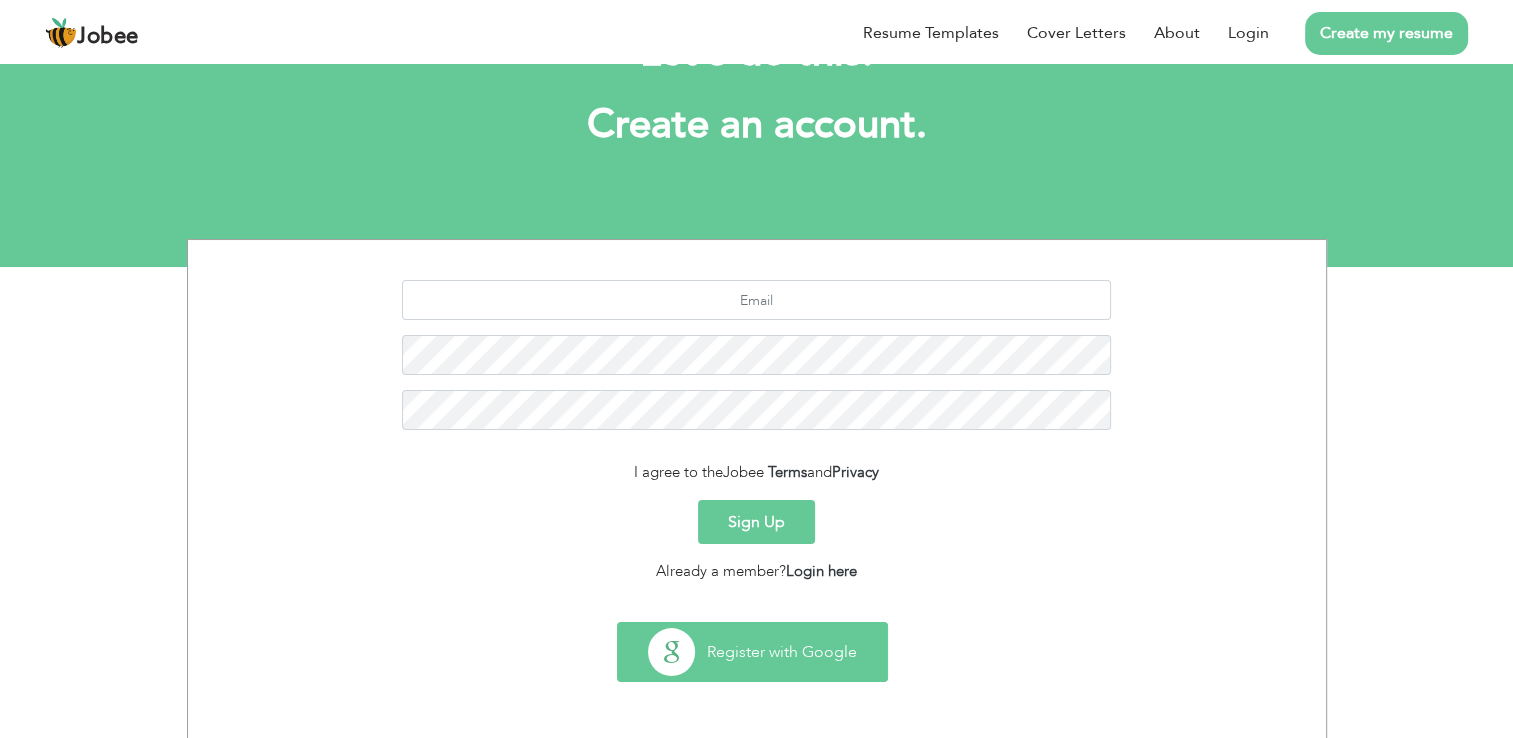 click on "Register with Google" at bounding box center (752, 652) 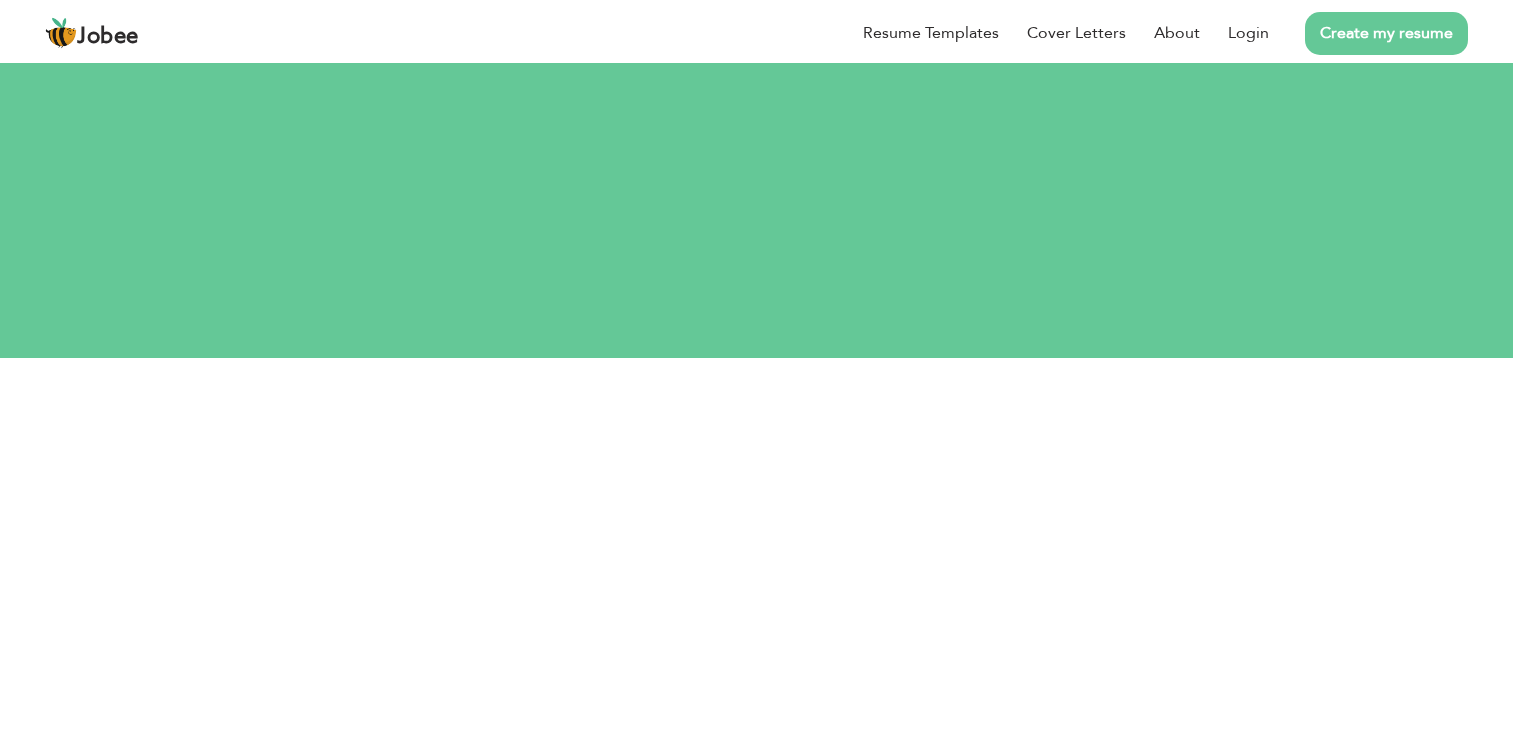 scroll, scrollTop: 91, scrollLeft: 0, axis: vertical 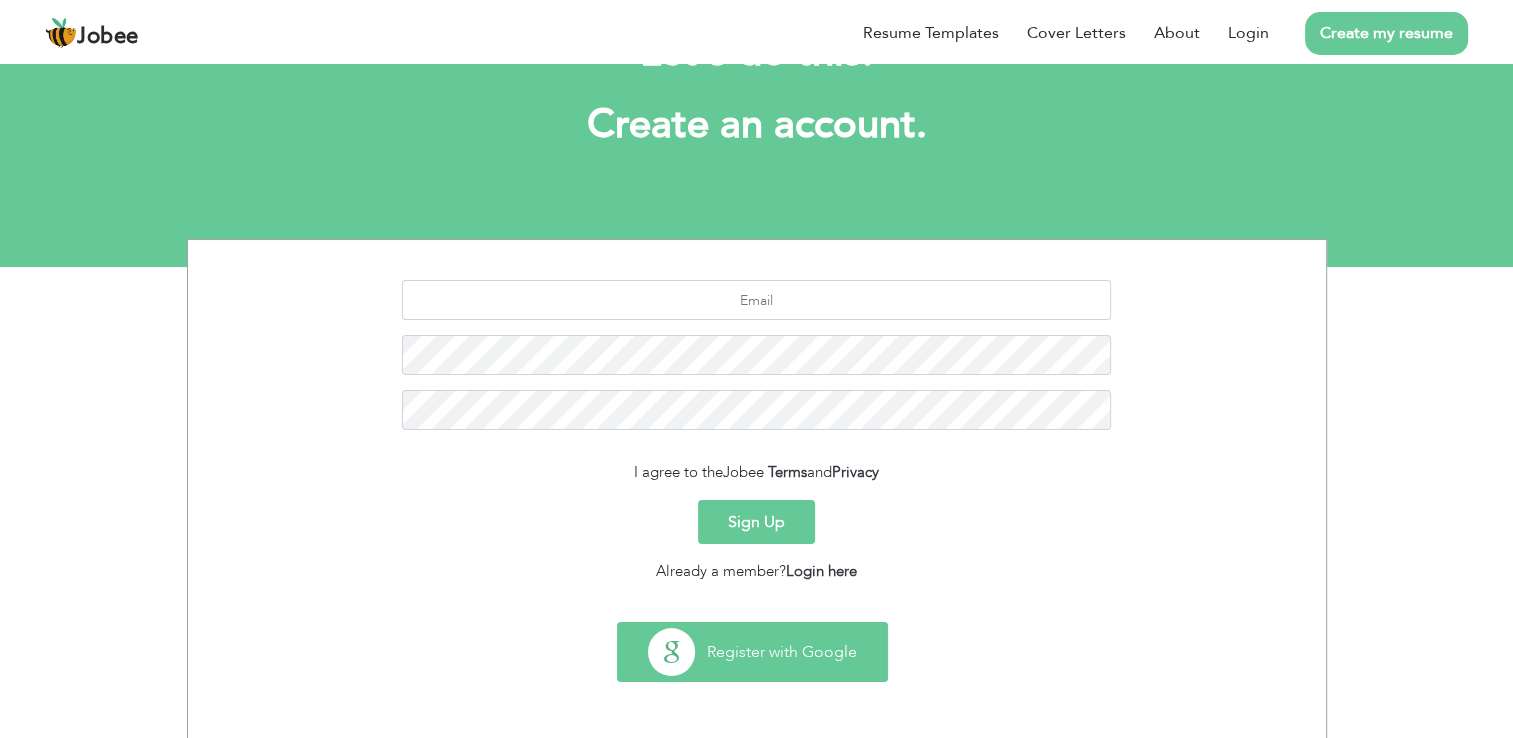 click on "Register with Google" at bounding box center [752, 652] 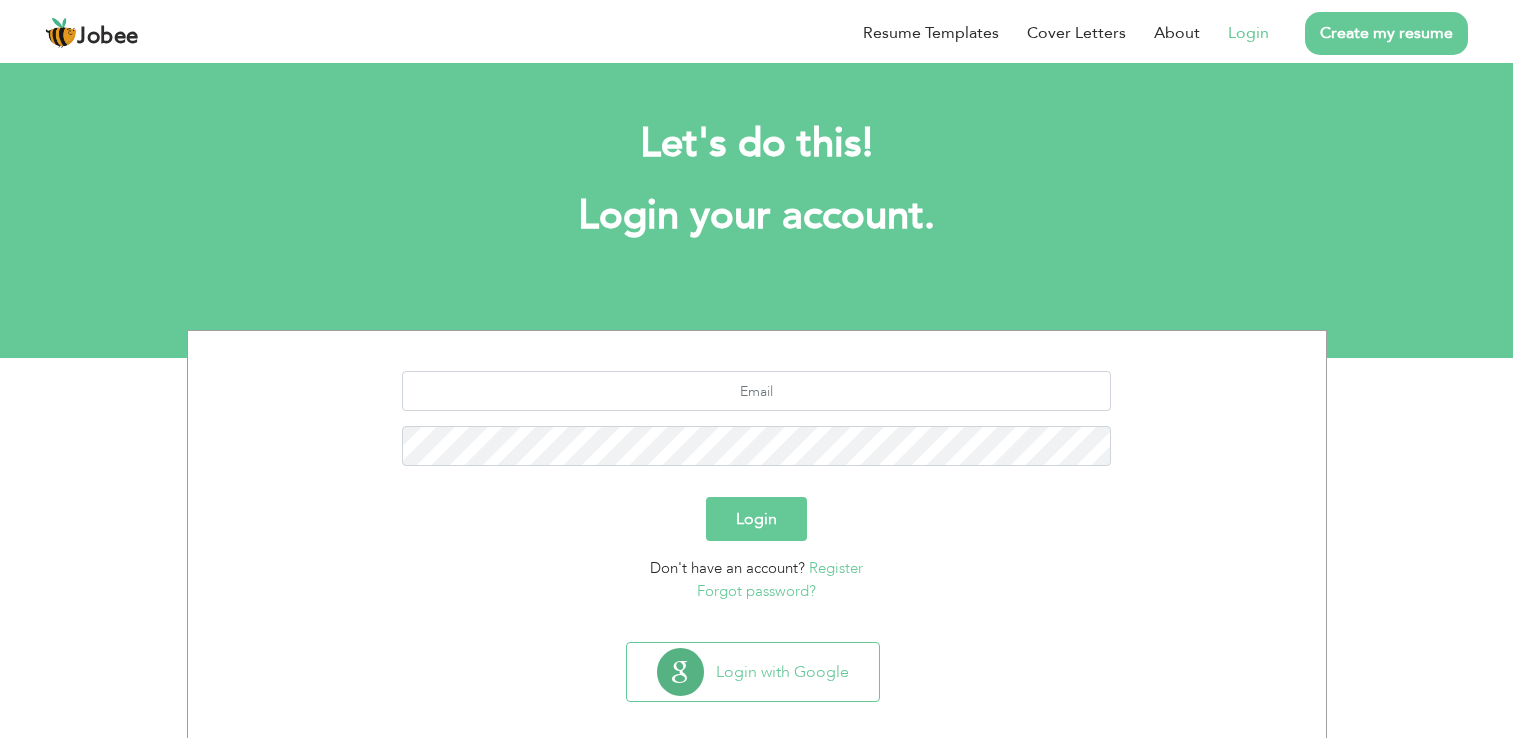 scroll, scrollTop: 0, scrollLeft: 0, axis: both 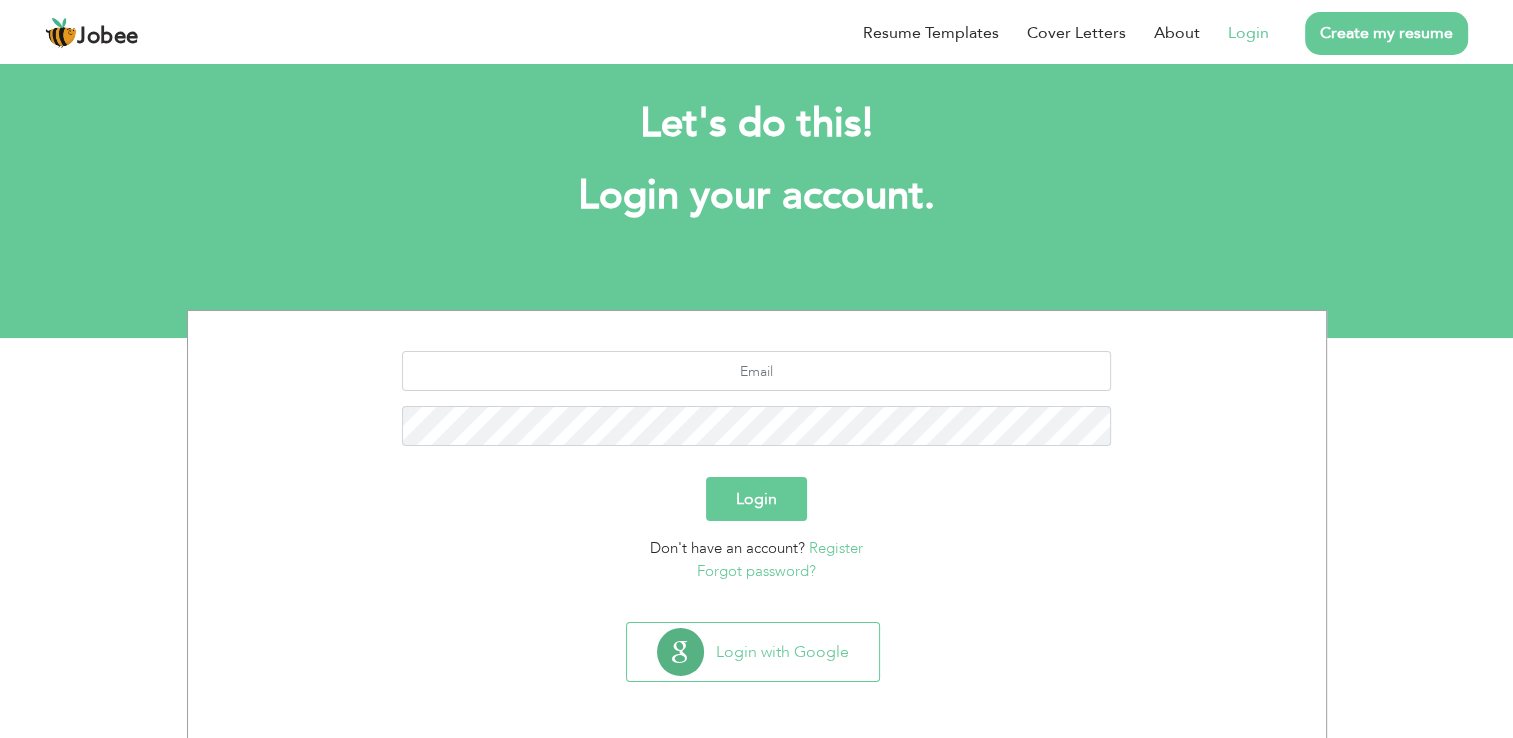 click on "Login with Google" at bounding box center [757, 676] 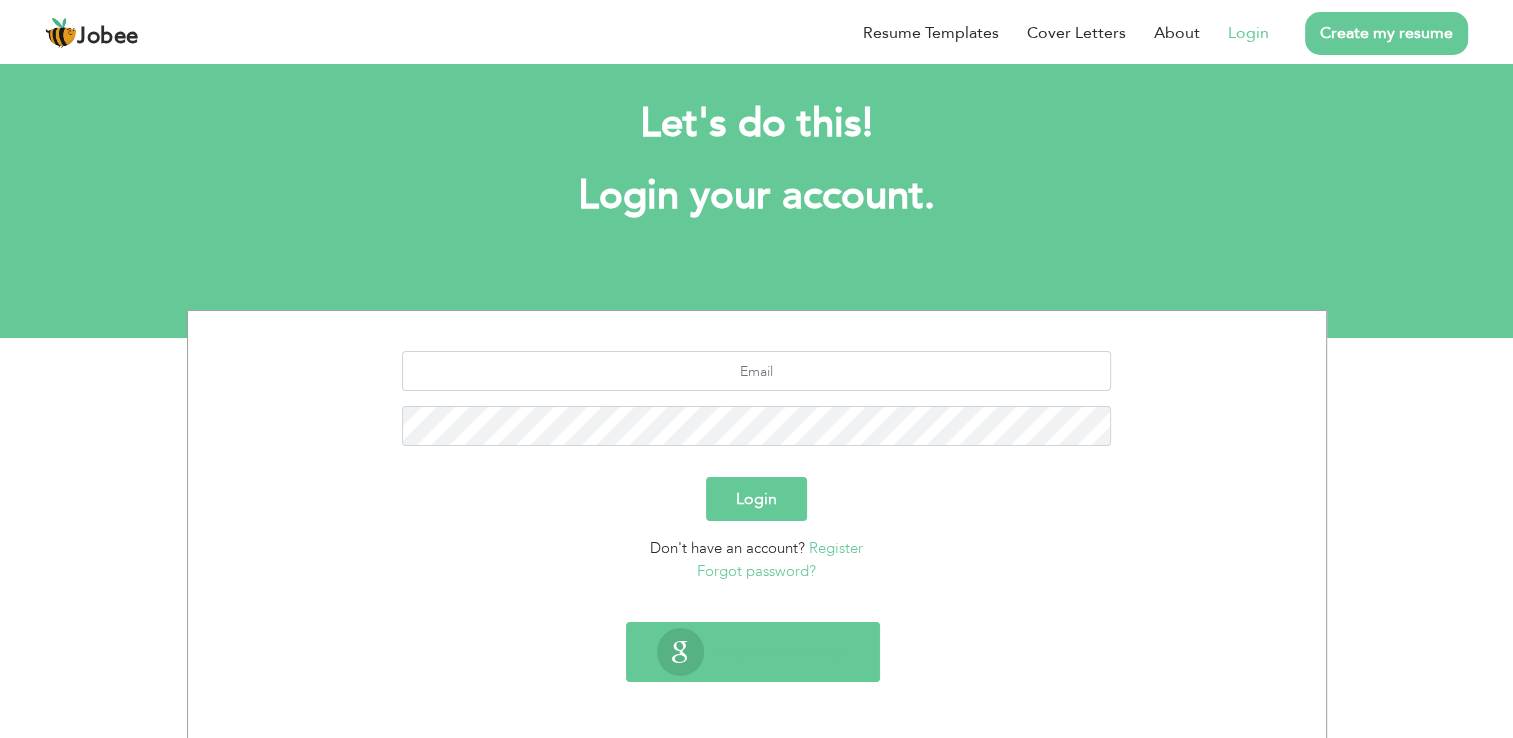 click on "Login with Google" at bounding box center [757, 676] 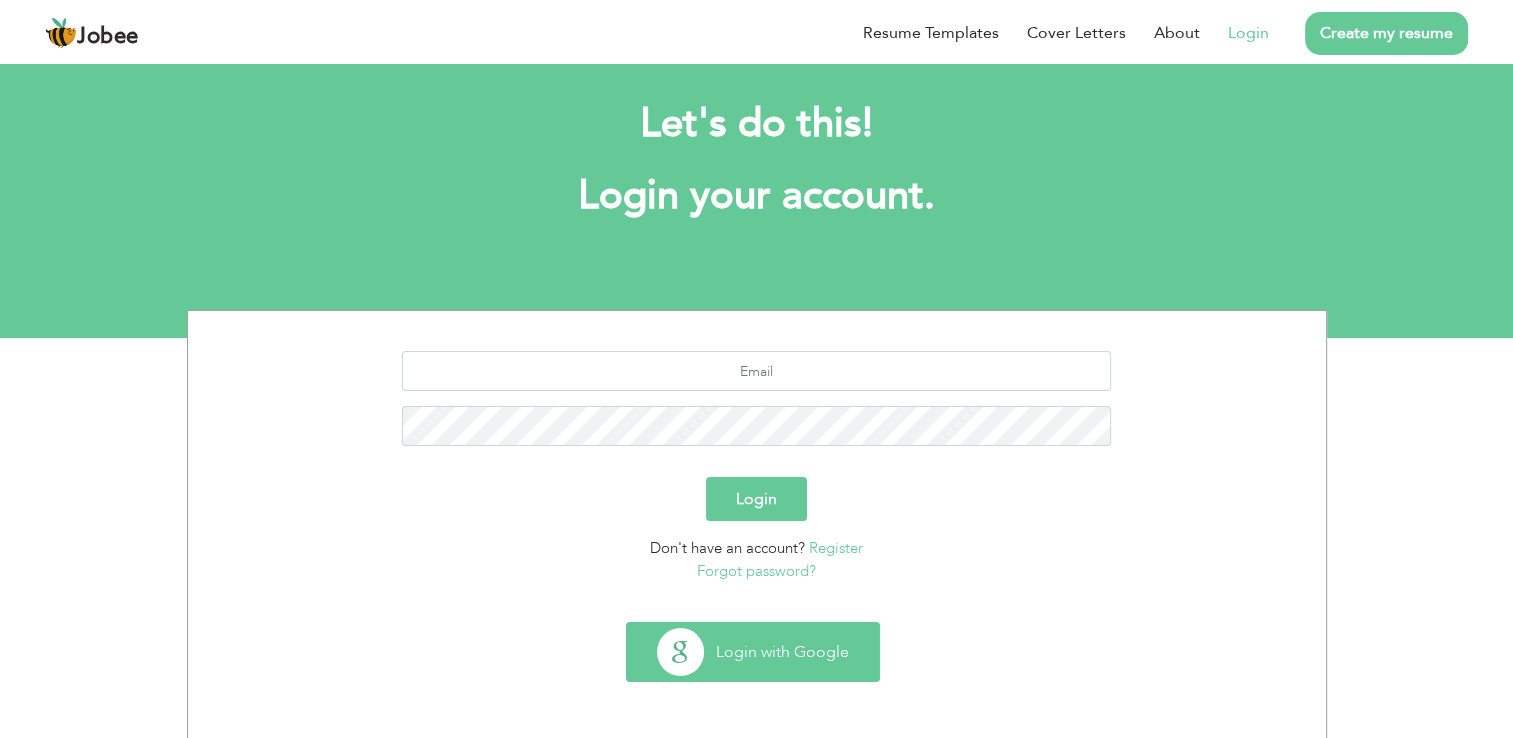click on "Login with Google" at bounding box center [753, 652] 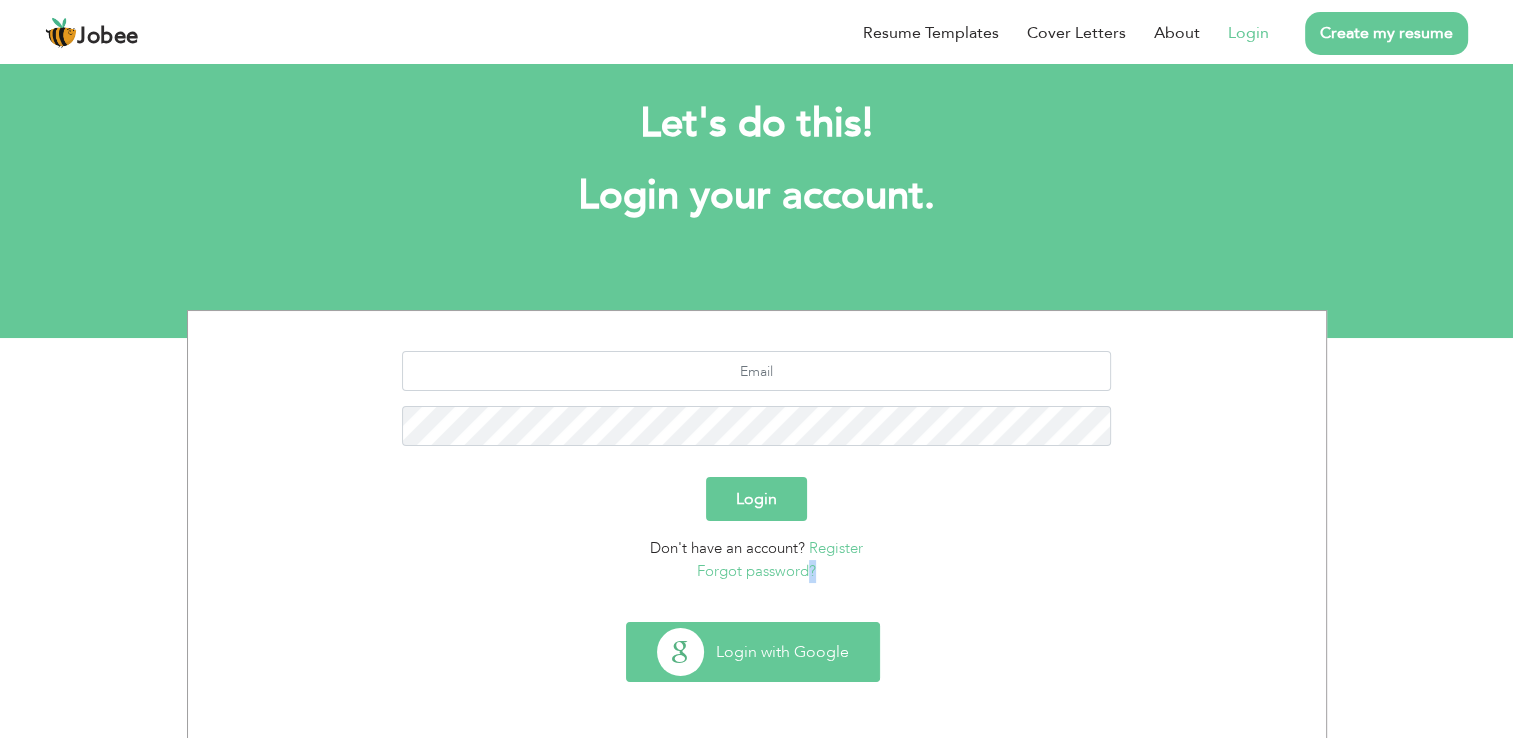 click on "Login with Google" at bounding box center (753, 652) 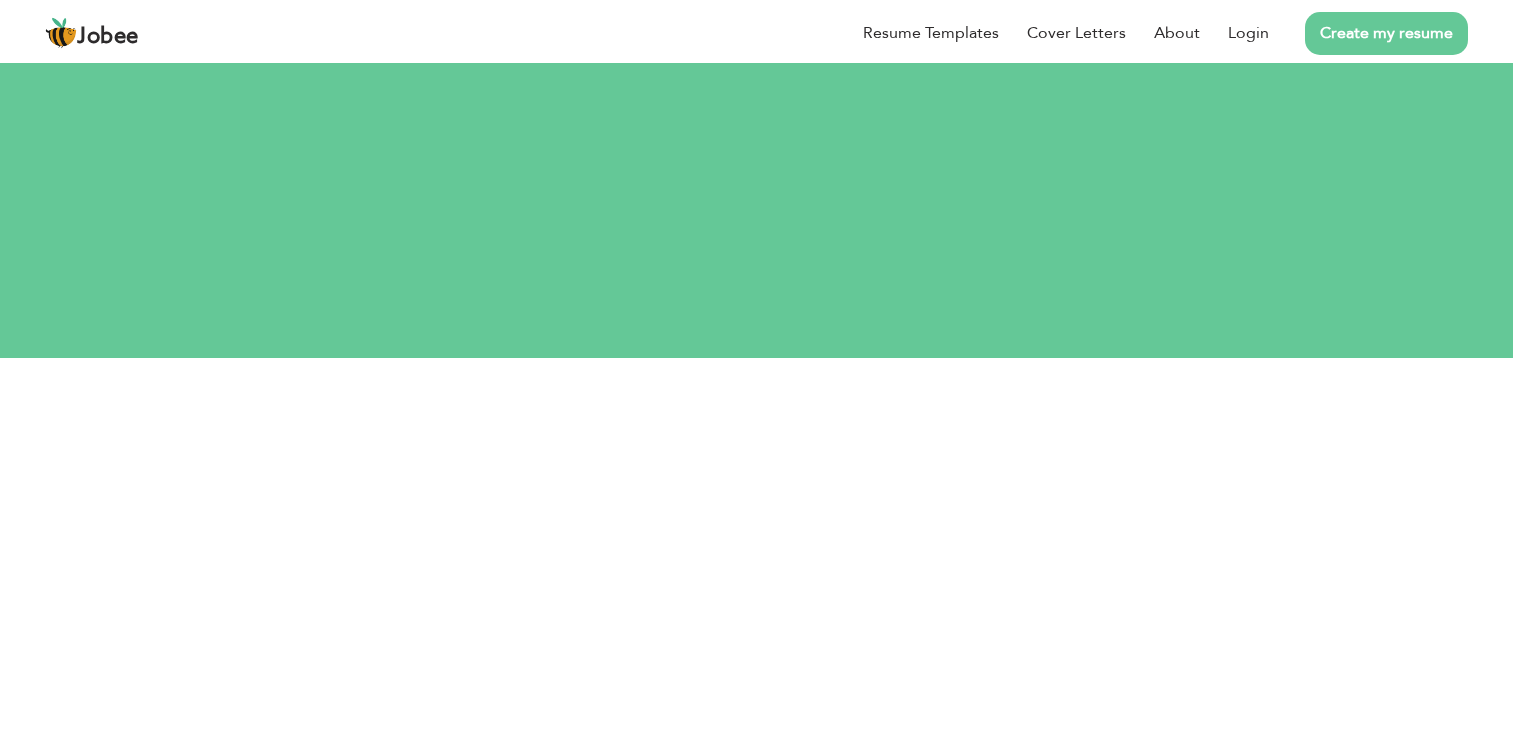 scroll, scrollTop: 20, scrollLeft: 0, axis: vertical 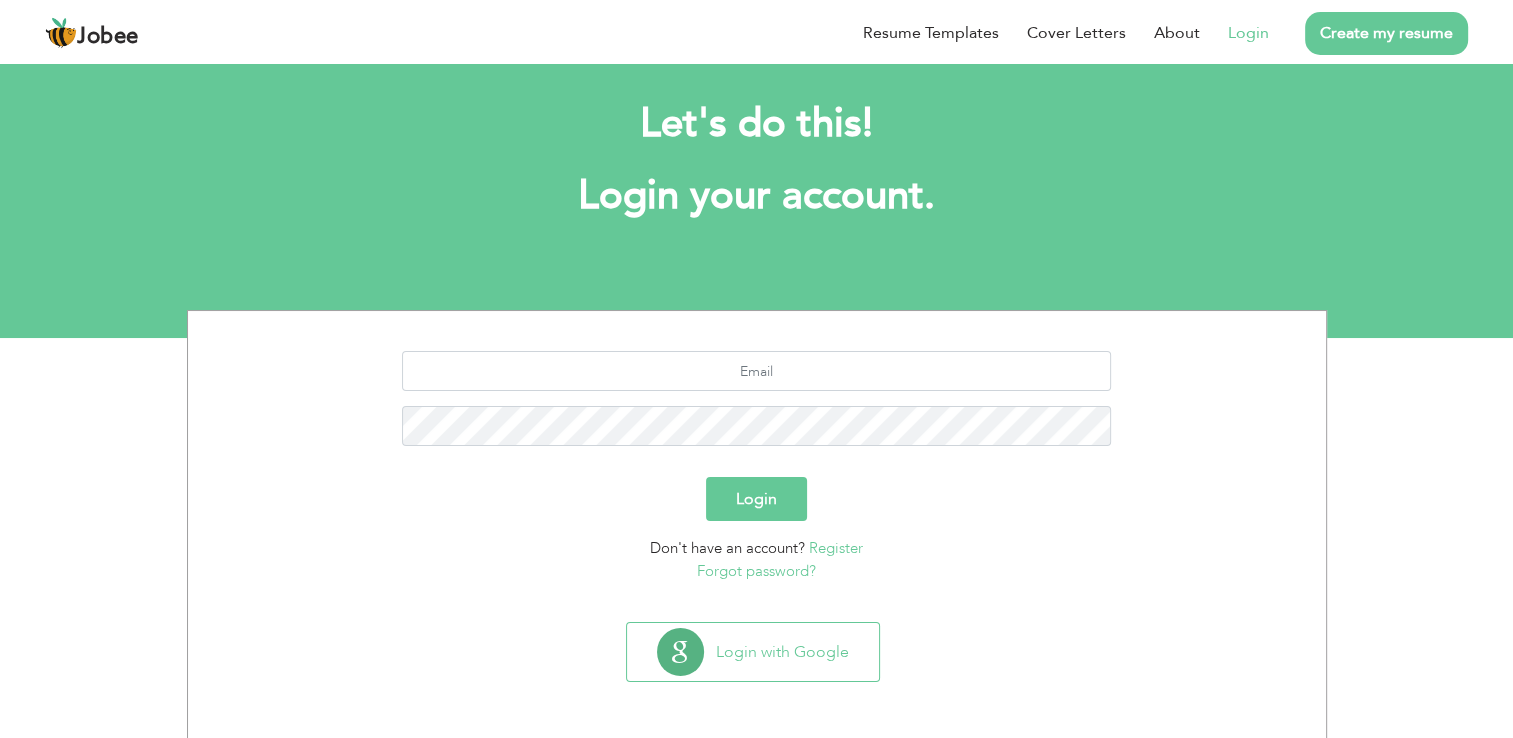 click on "Let's do this!" at bounding box center [757, 124] 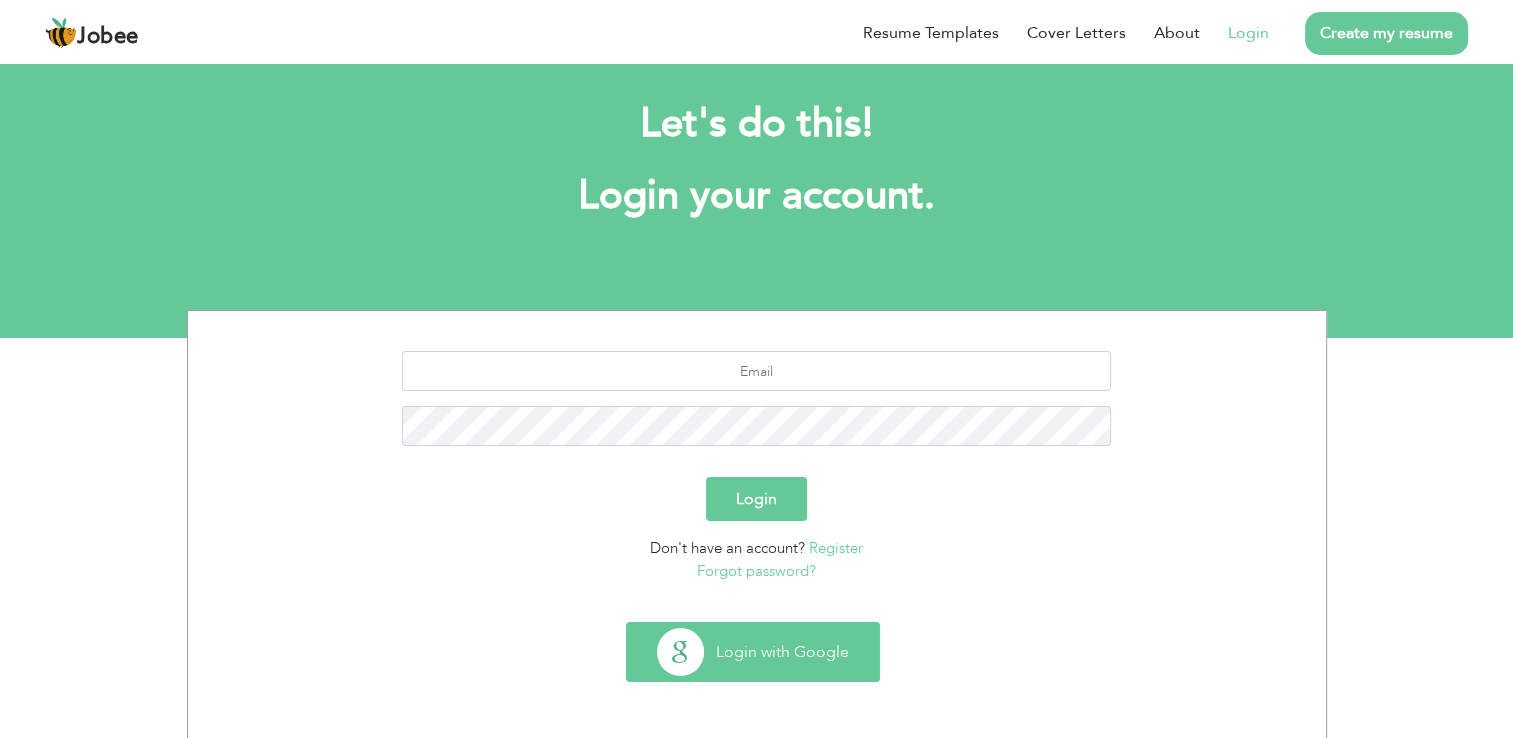 click on "Login with Google" at bounding box center (753, 652) 